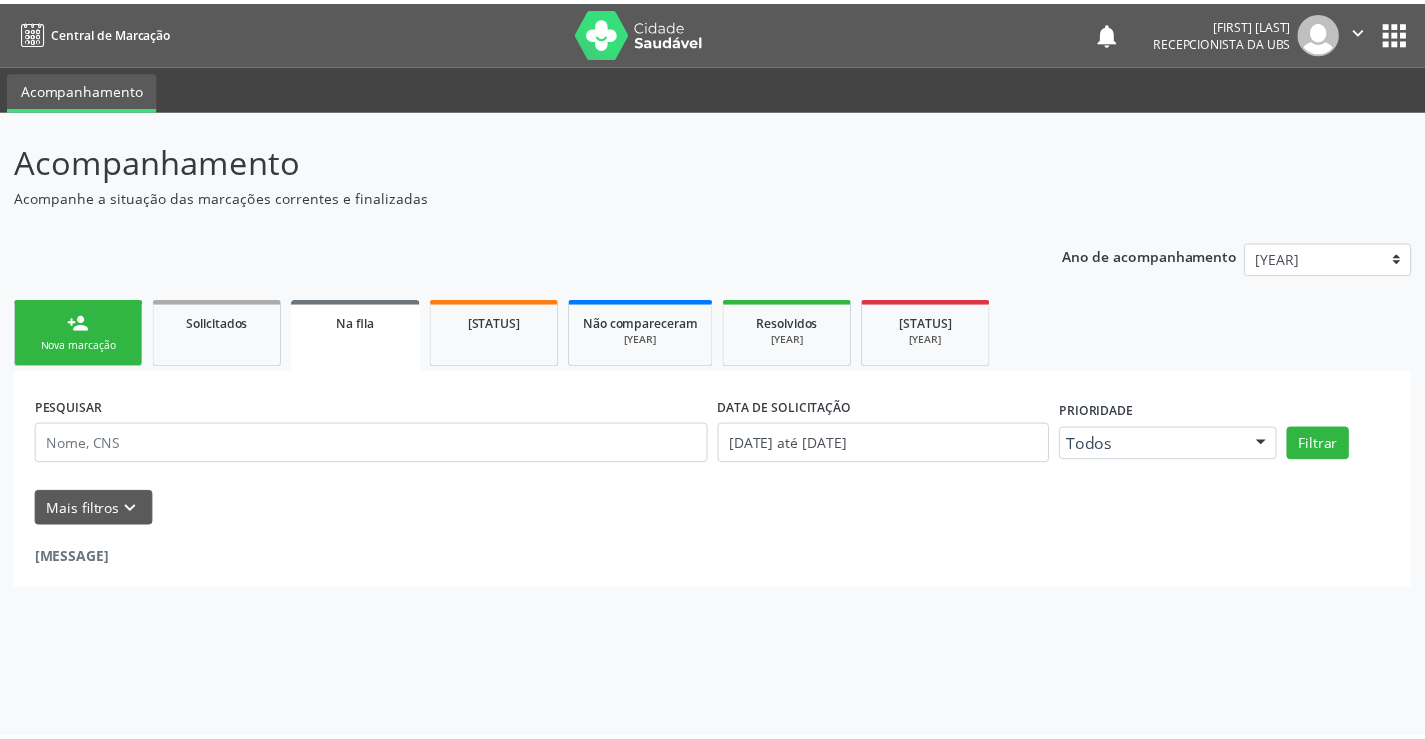 scroll, scrollTop: 0, scrollLeft: 0, axis: both 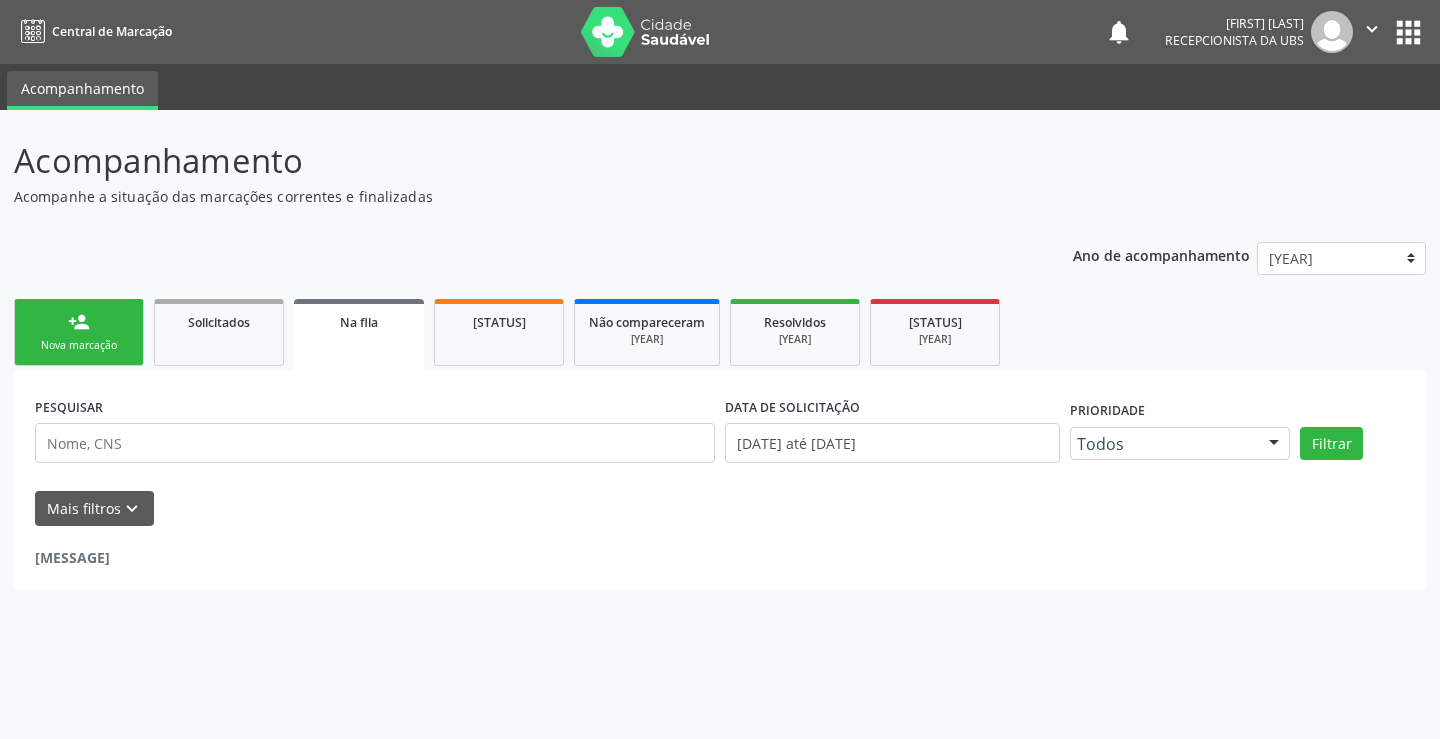 click on "person_add
Nova marcação" at bounding box center (79, 332) 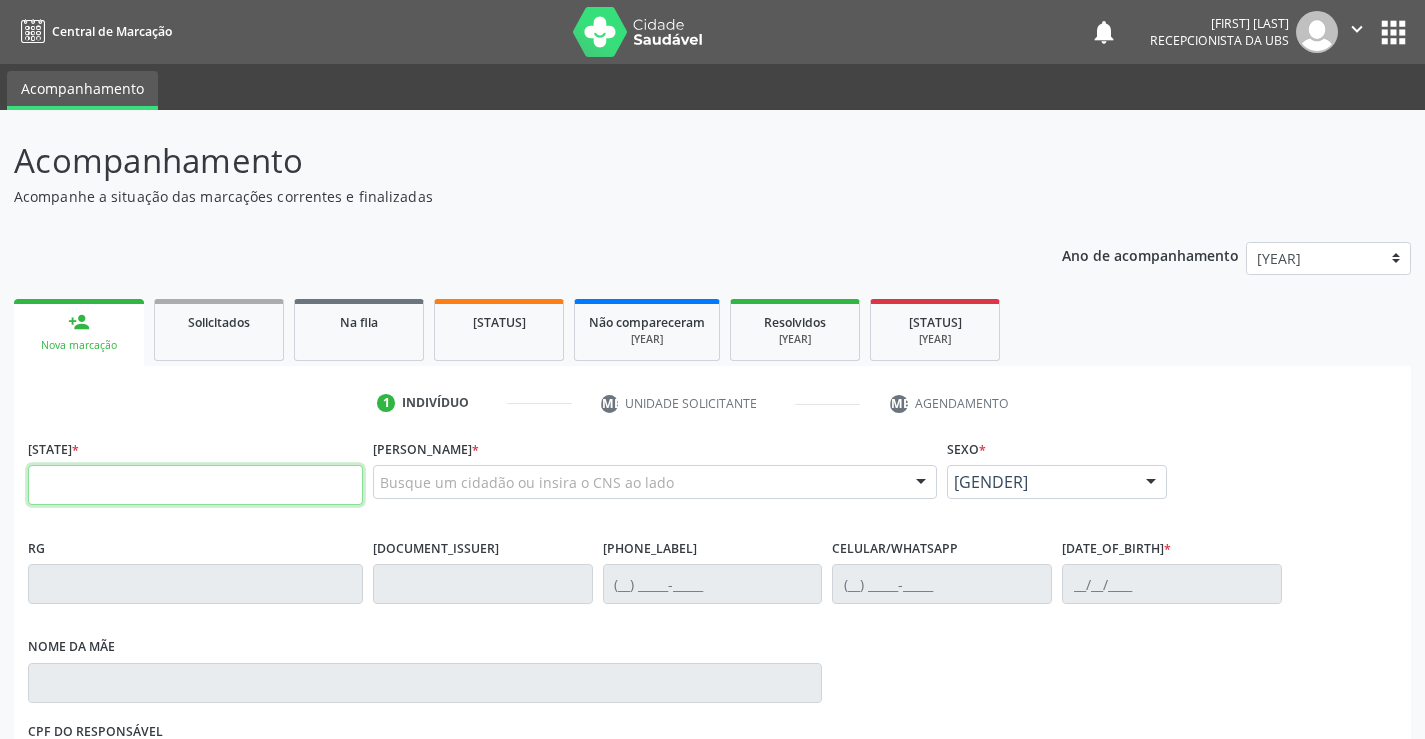 click at bounding box center [195, 485] 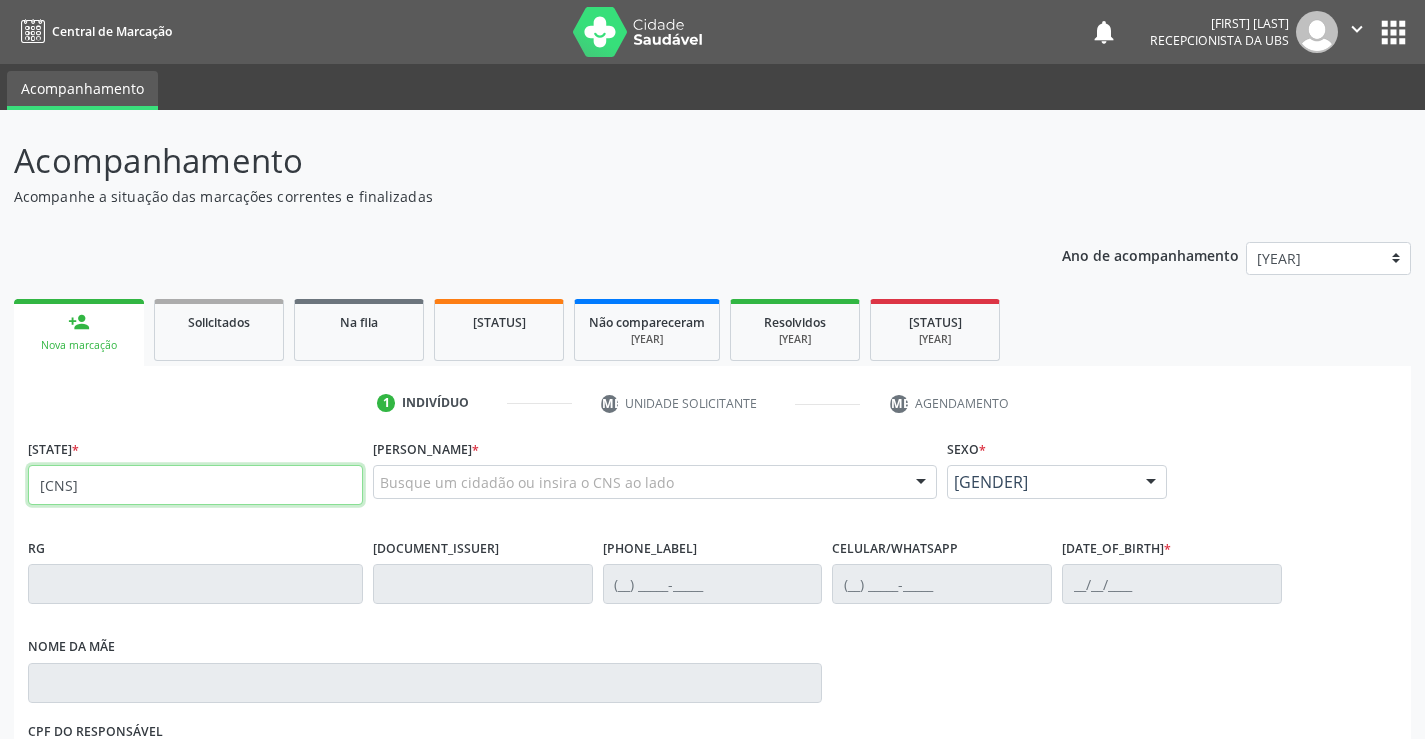 type on "[CNS]" 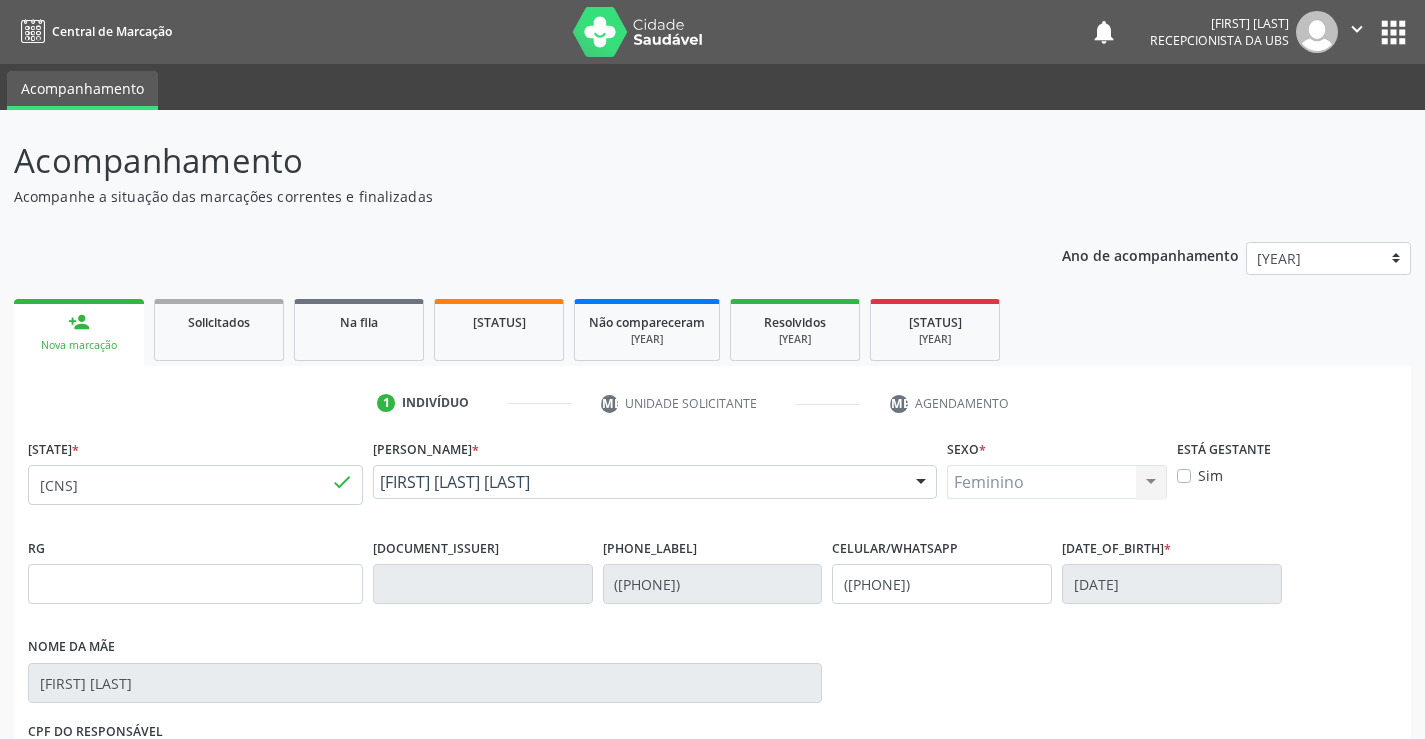 drag, startPoint x: 553, startPoint y: 506, endPoint x: 381, endPoint y: 489, distance: 172.83807 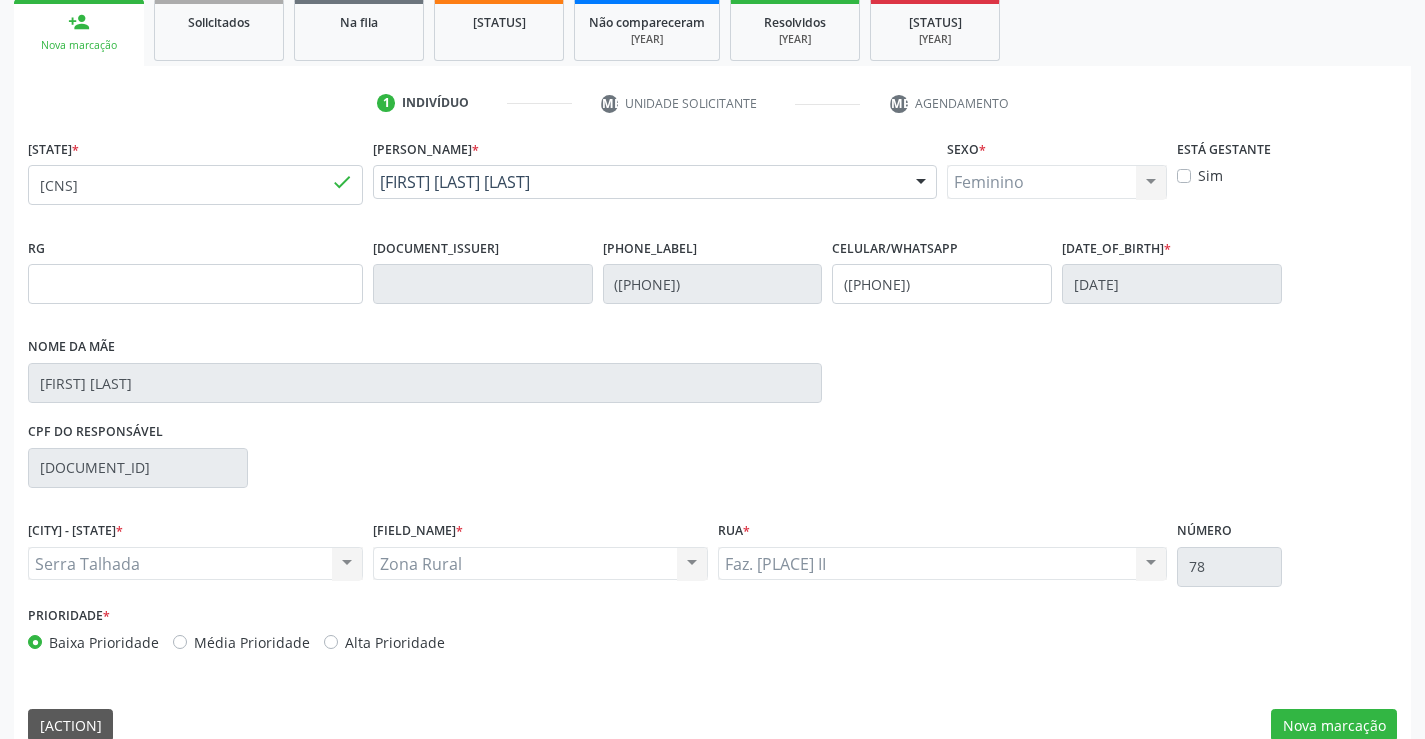 scroll, scrollTop: 331, scrollLeft: 0, axis: vertical 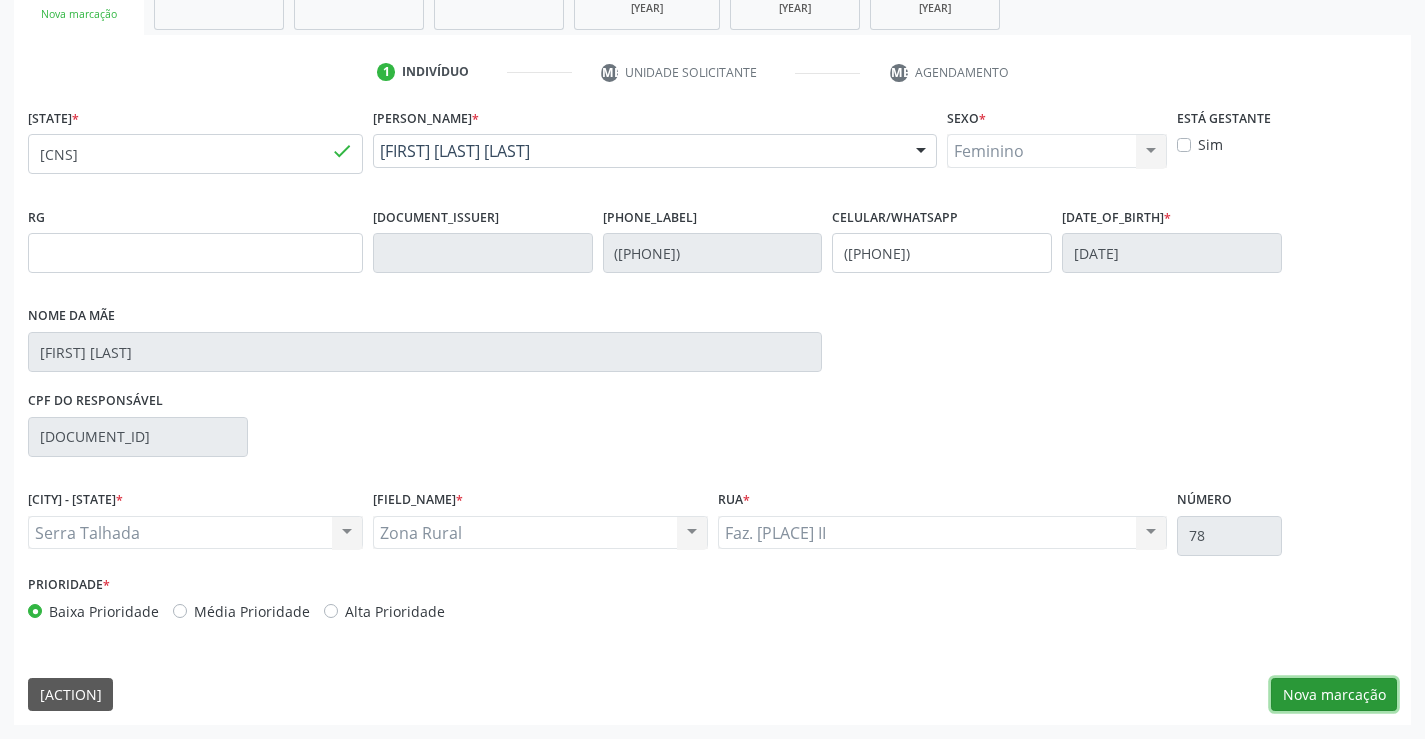click on "Nova marcação" at bounding box center (1334, 695) 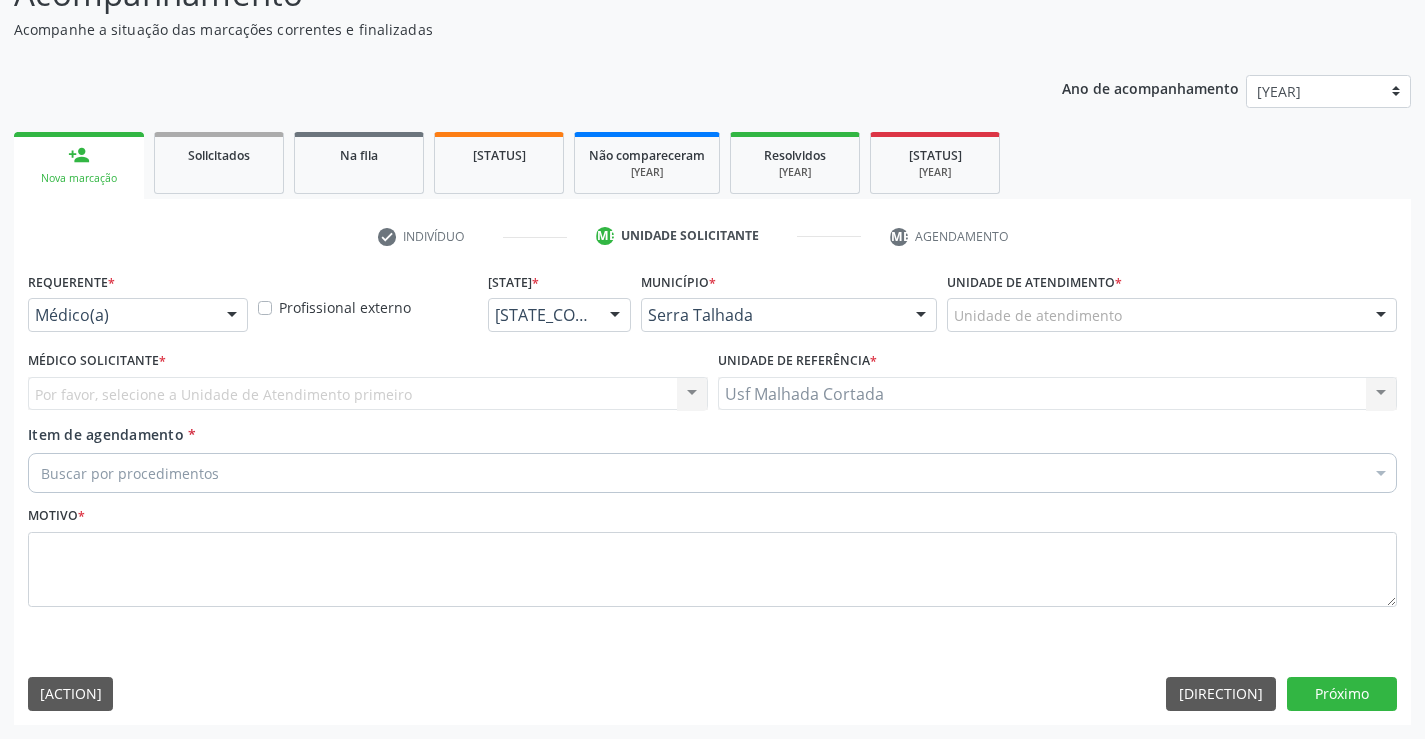 scroll, scrollTop: 167, scrollLeft: 0, axis: vertical 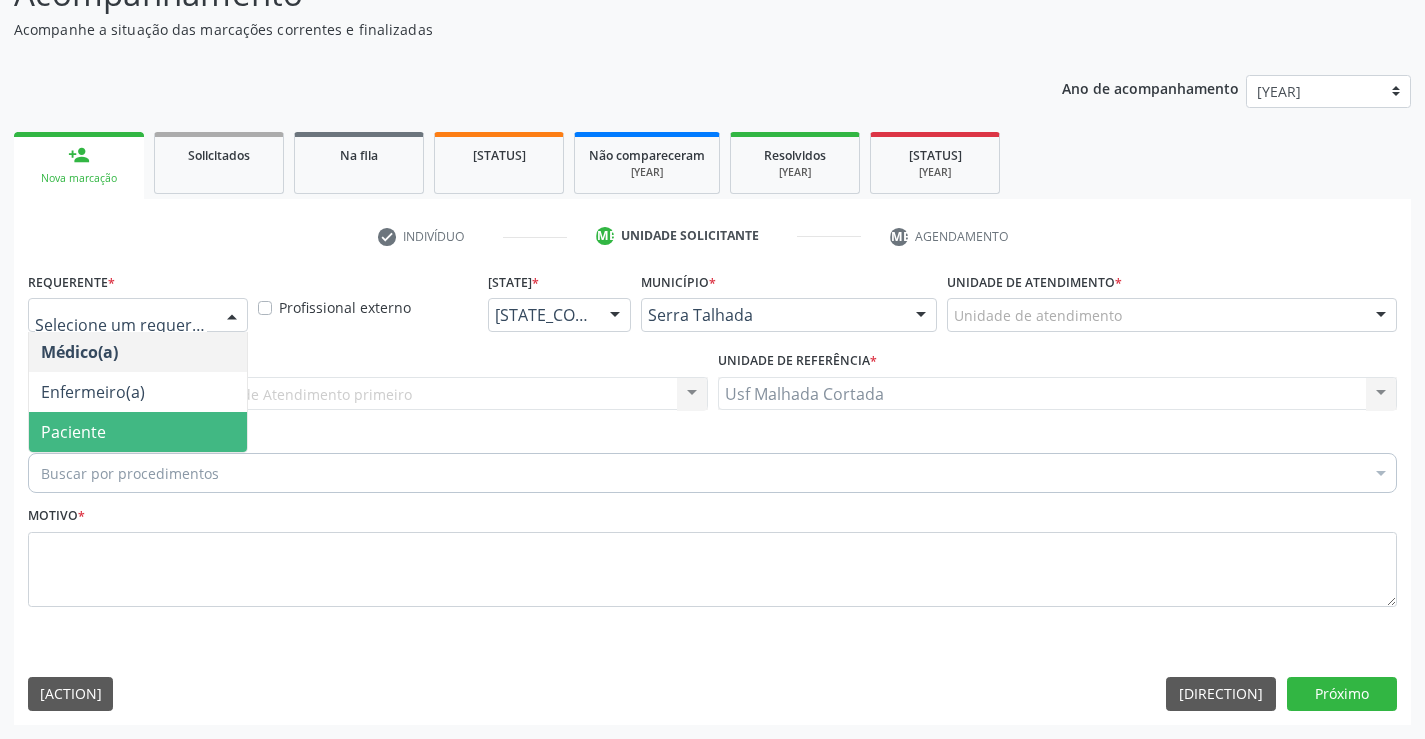 click on "Paciente" at bounding box center [138, 432] 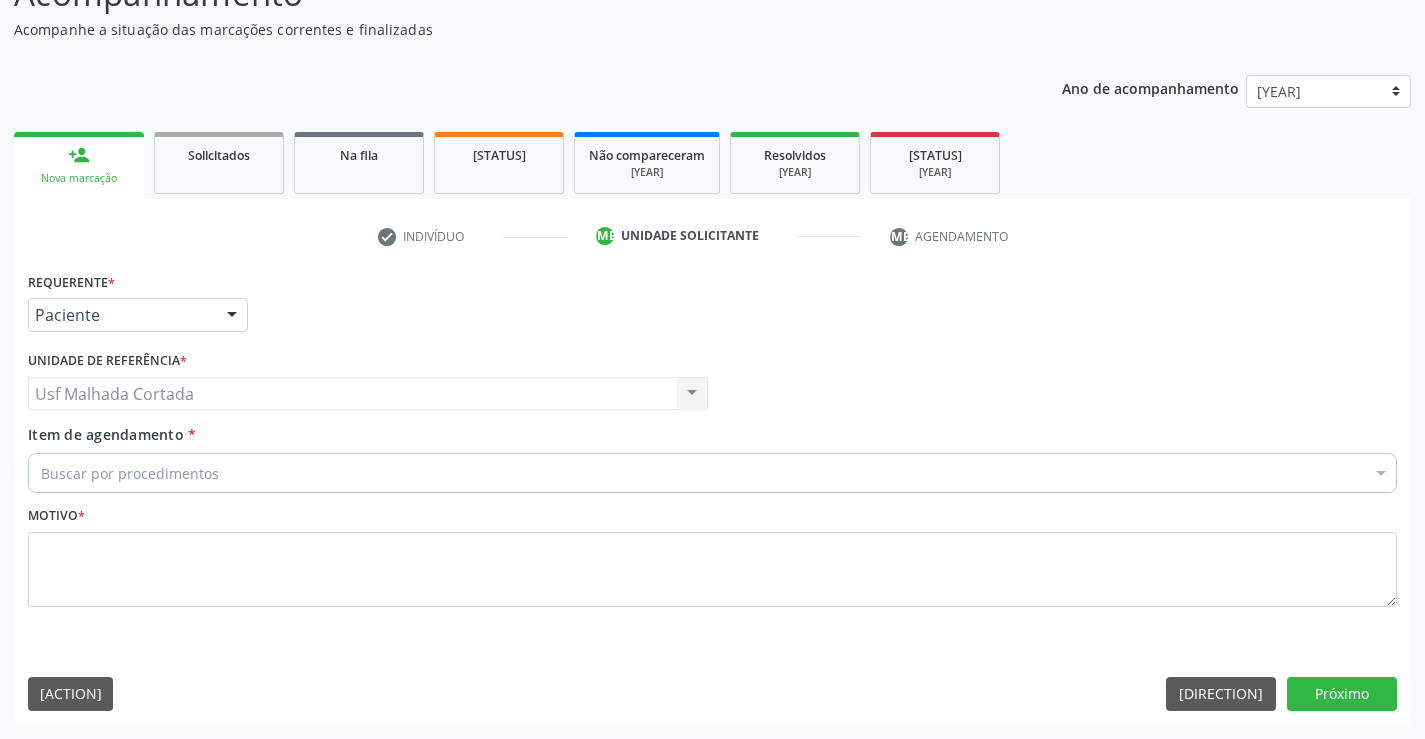 click on "Buscar por procedimentos" at bounding box center [712, 473] 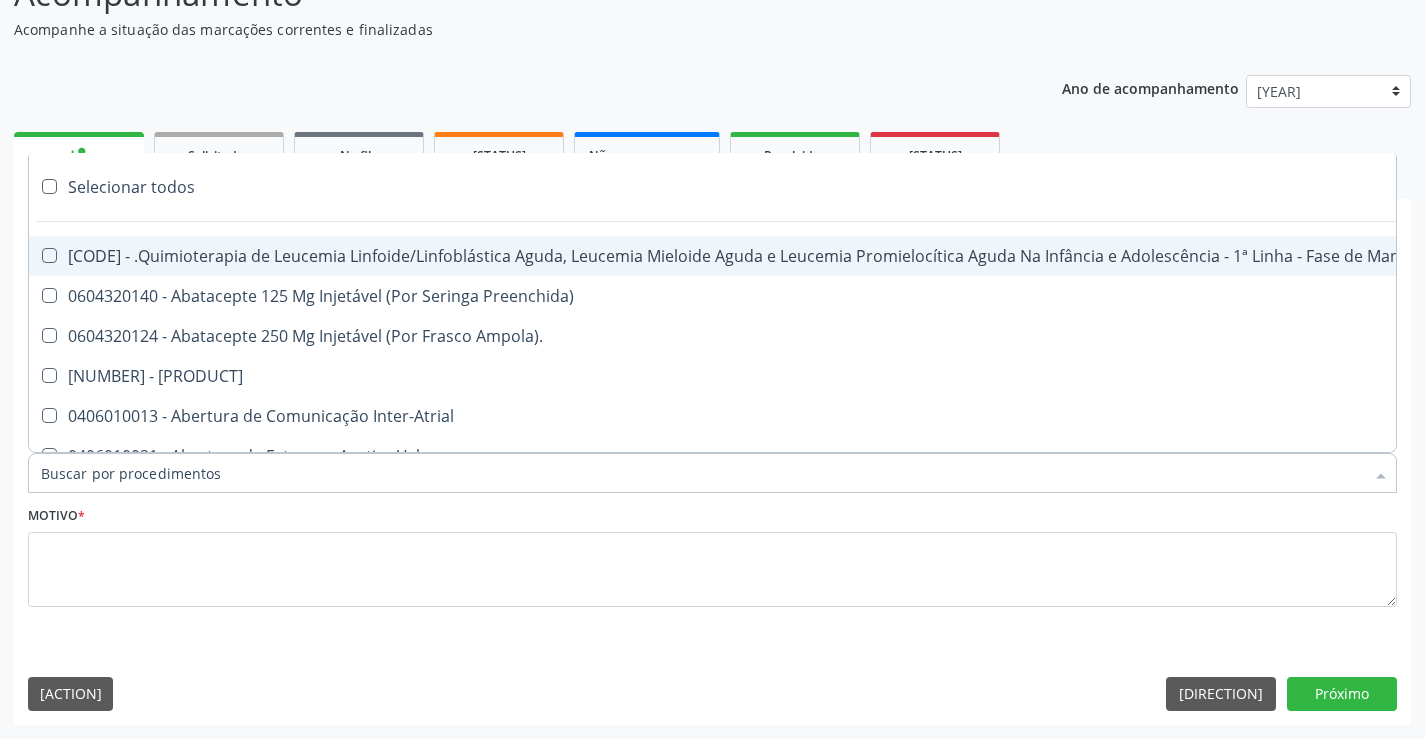 click on "Item de agendamento
*" at bounding box center (702, 473) 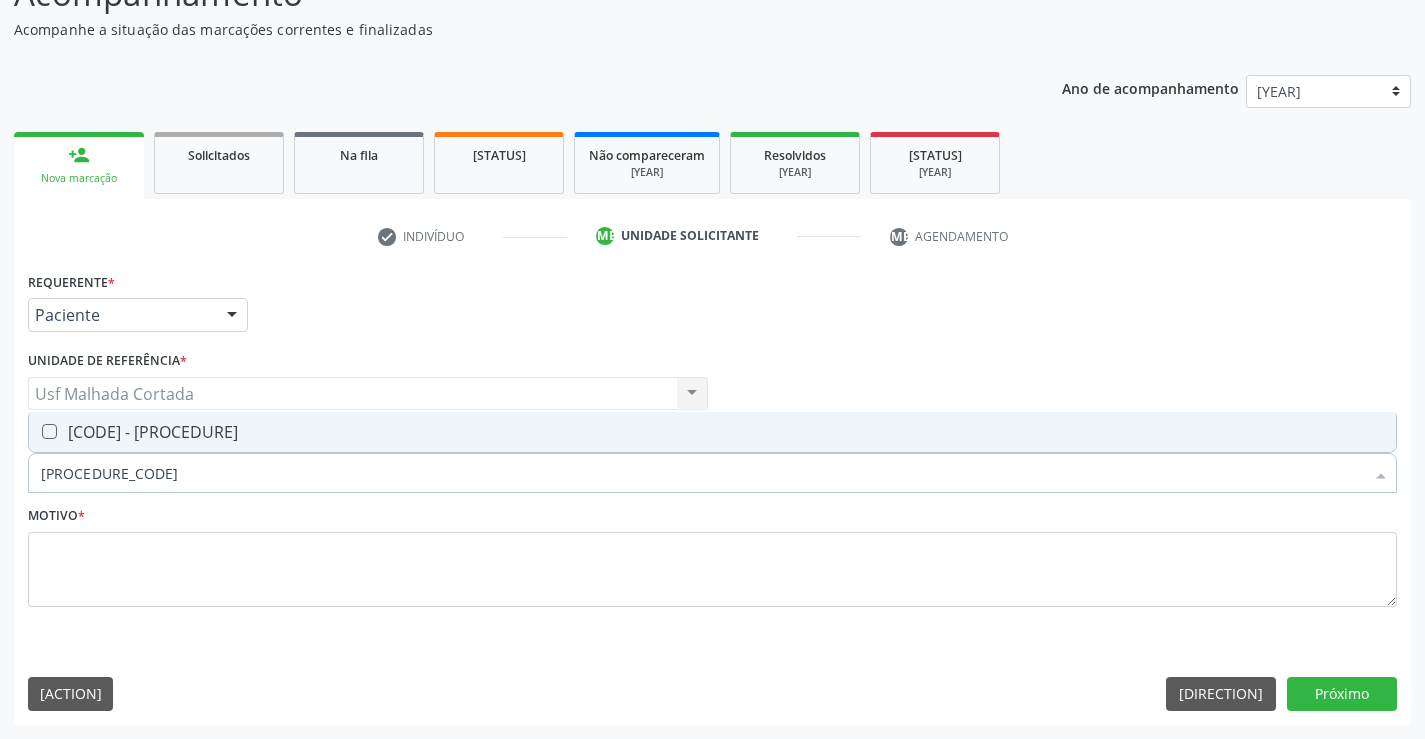 click on "[CODE] - [PROCEDURE]" at bounding box center (712, 432) 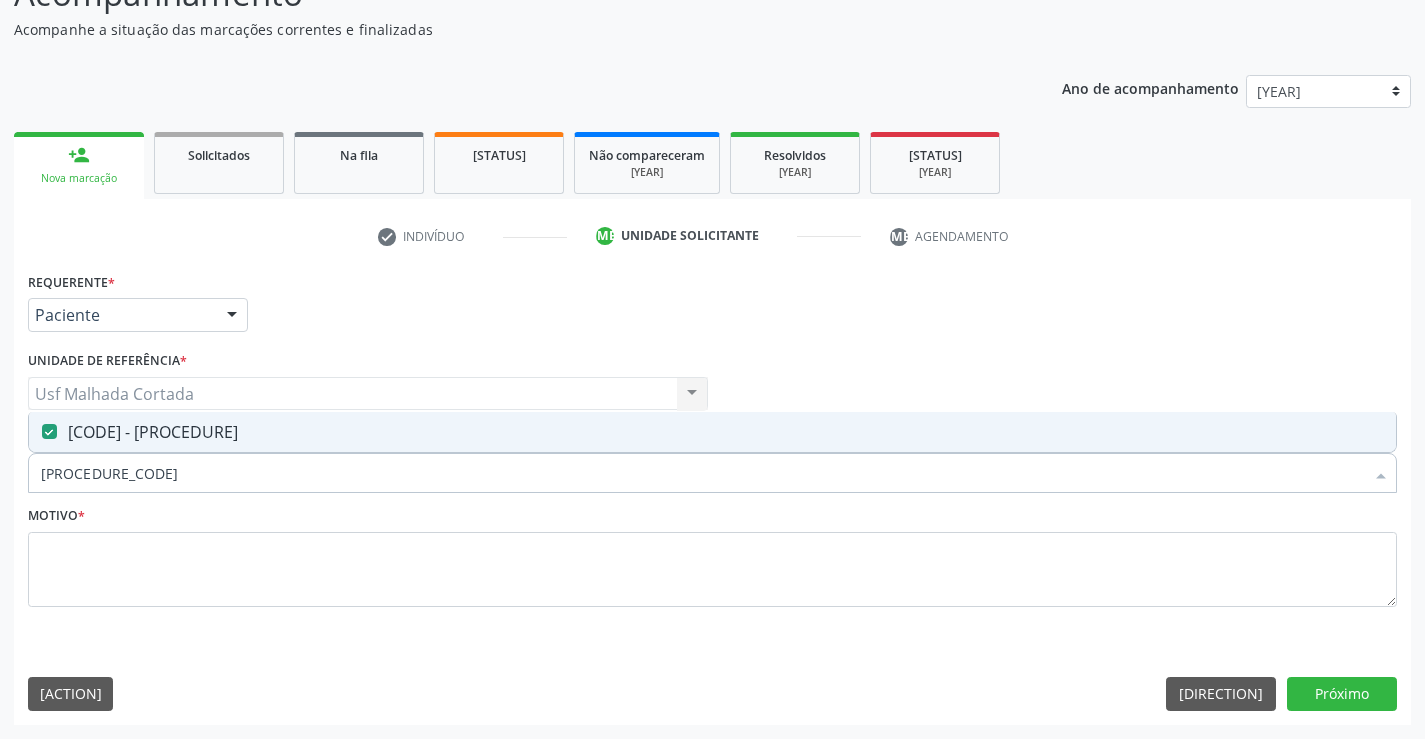drag, startPoint x: 167, startPoint y: 489, endPoint x: 28, endPoint y: 496, distance: 139.17615 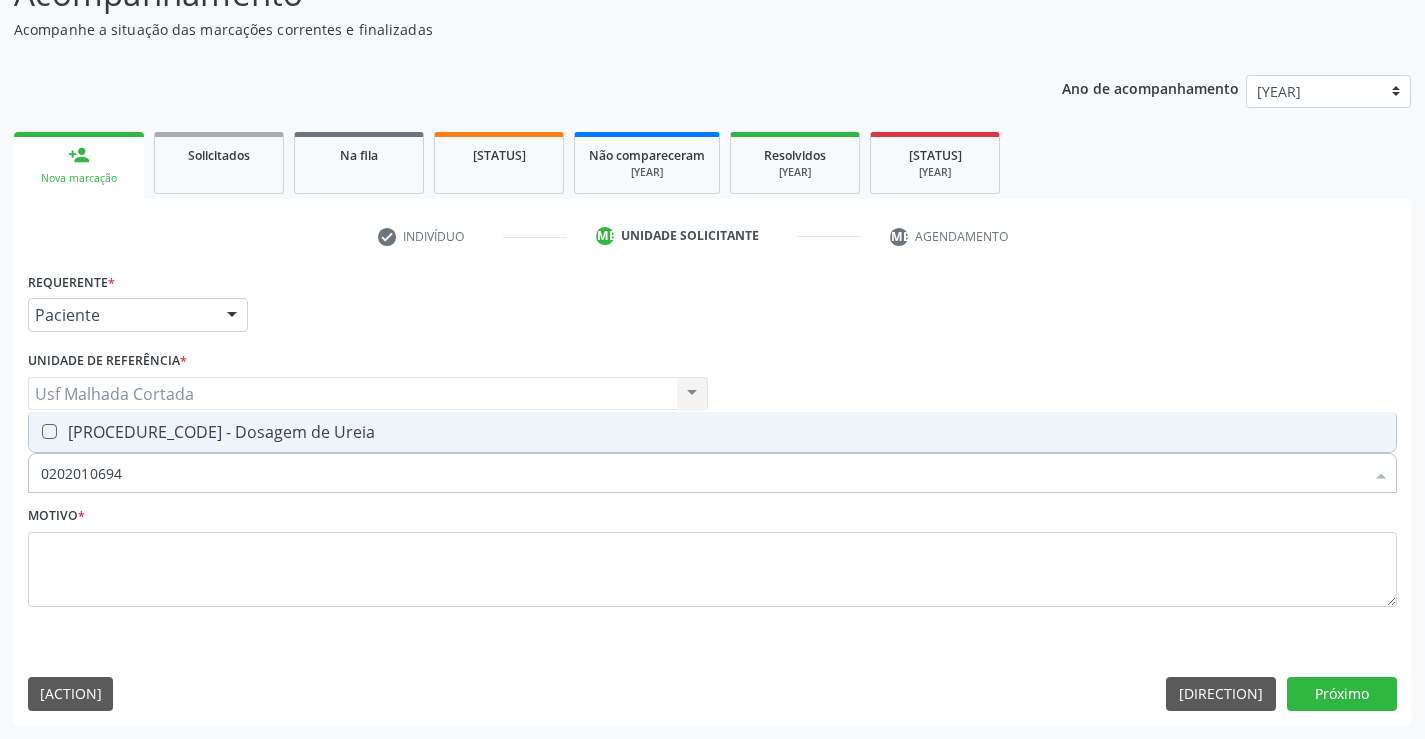 click on "[PROCEDURE_CODE] - Dosagem de Ureia" at bounding box center (712, 432) 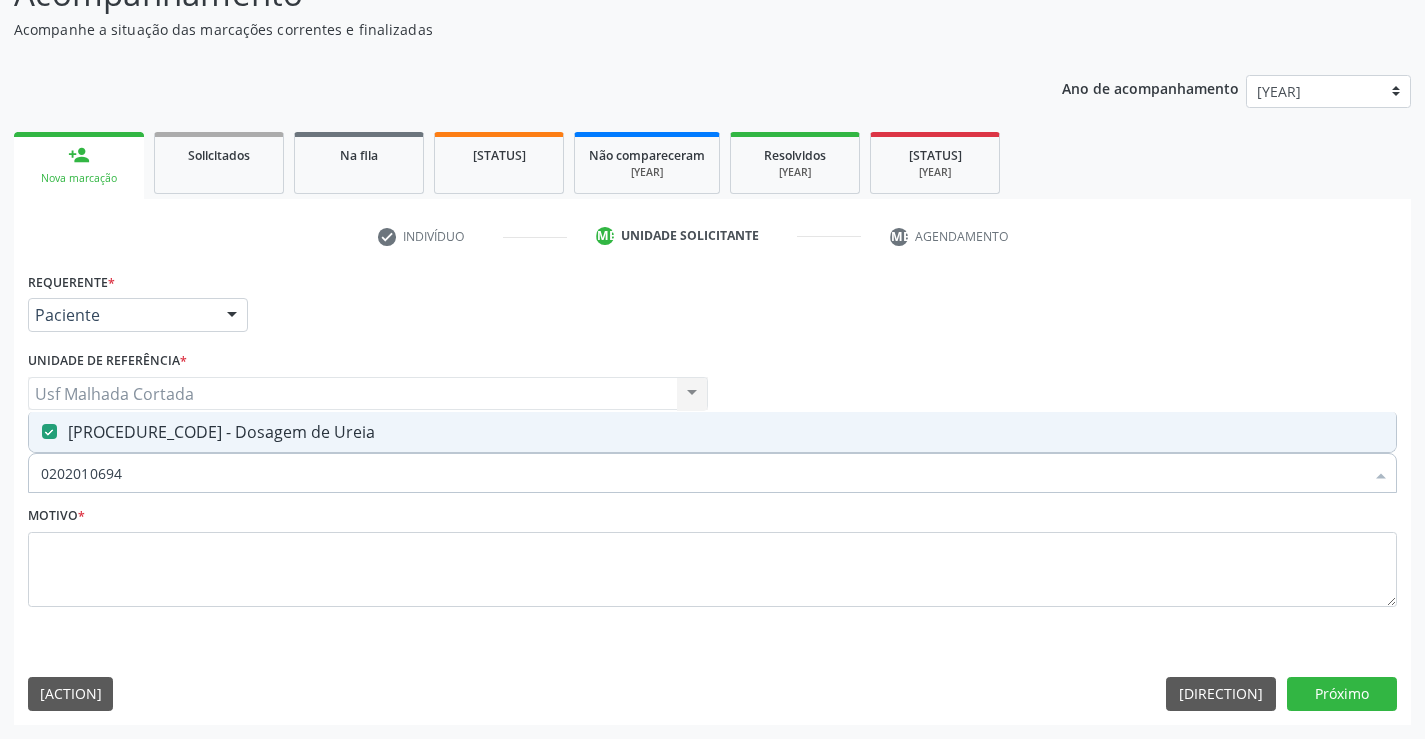 drag, startPoint x: 137, startPoint y: 477, endPoint x: 42, endPoint y: 485, distance: 95.33625 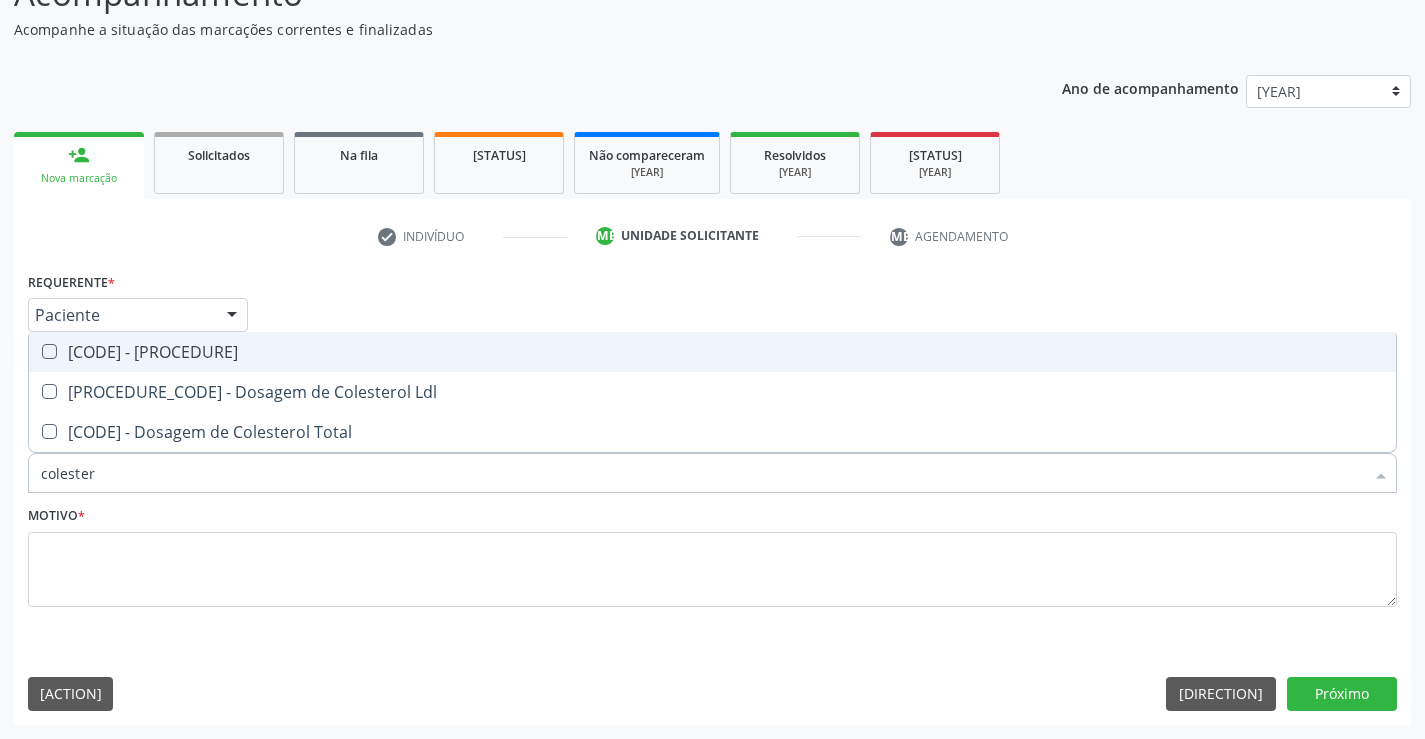 click on "[CODE] - [PROCEDURE]" at bounding box center (712, 352) 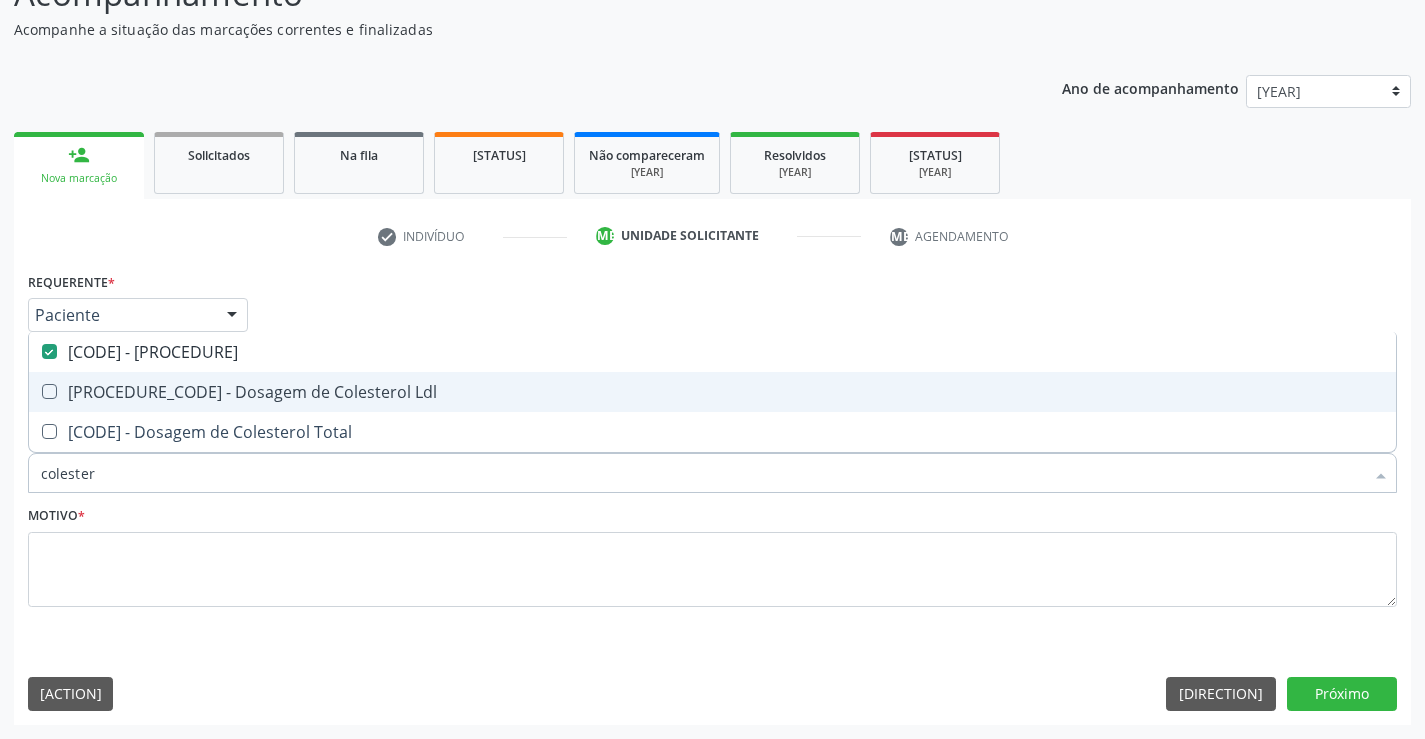 click on "[PROCEDURE_CODE] - Dosagem de Colesterol Ldl" at bounding box center (712, 392) 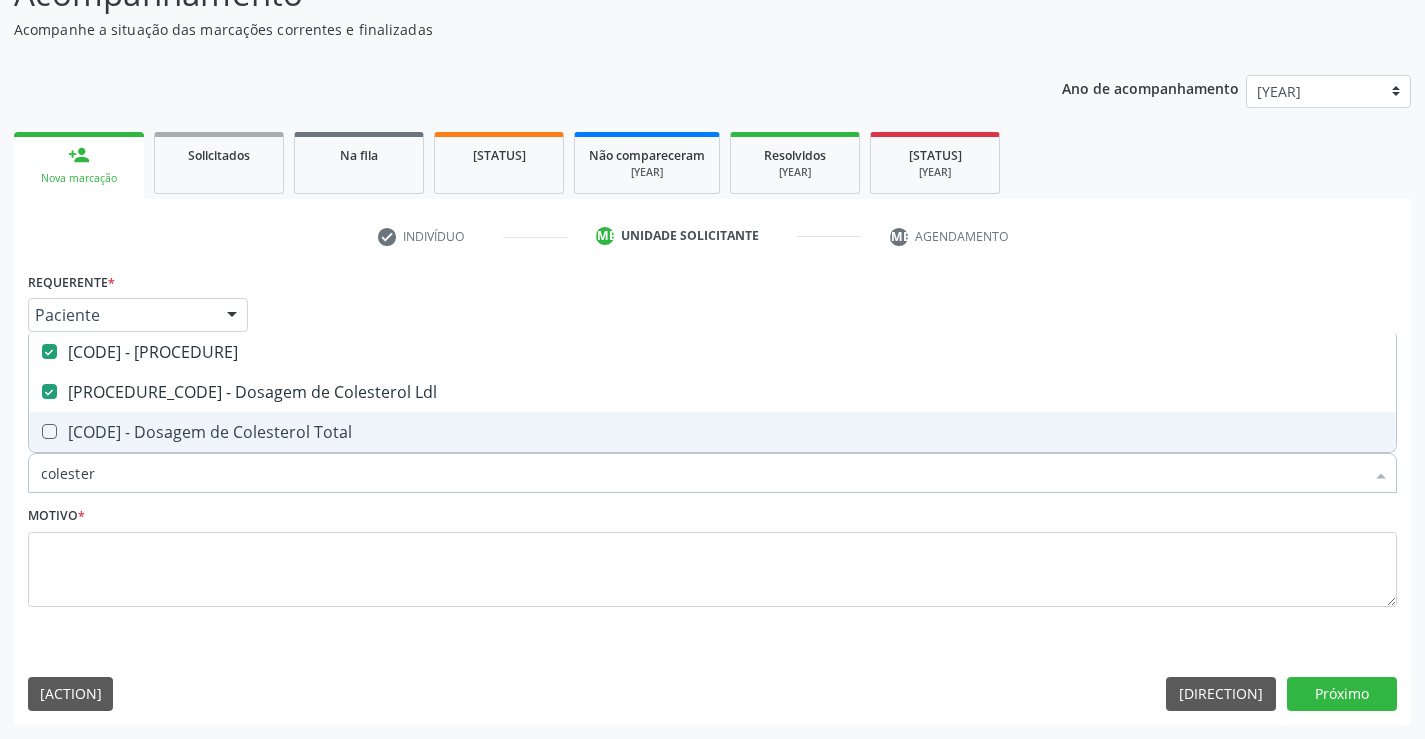 click on "[CODE] - Dosagem de Colesterol Total" at bounding box center (712, 432) 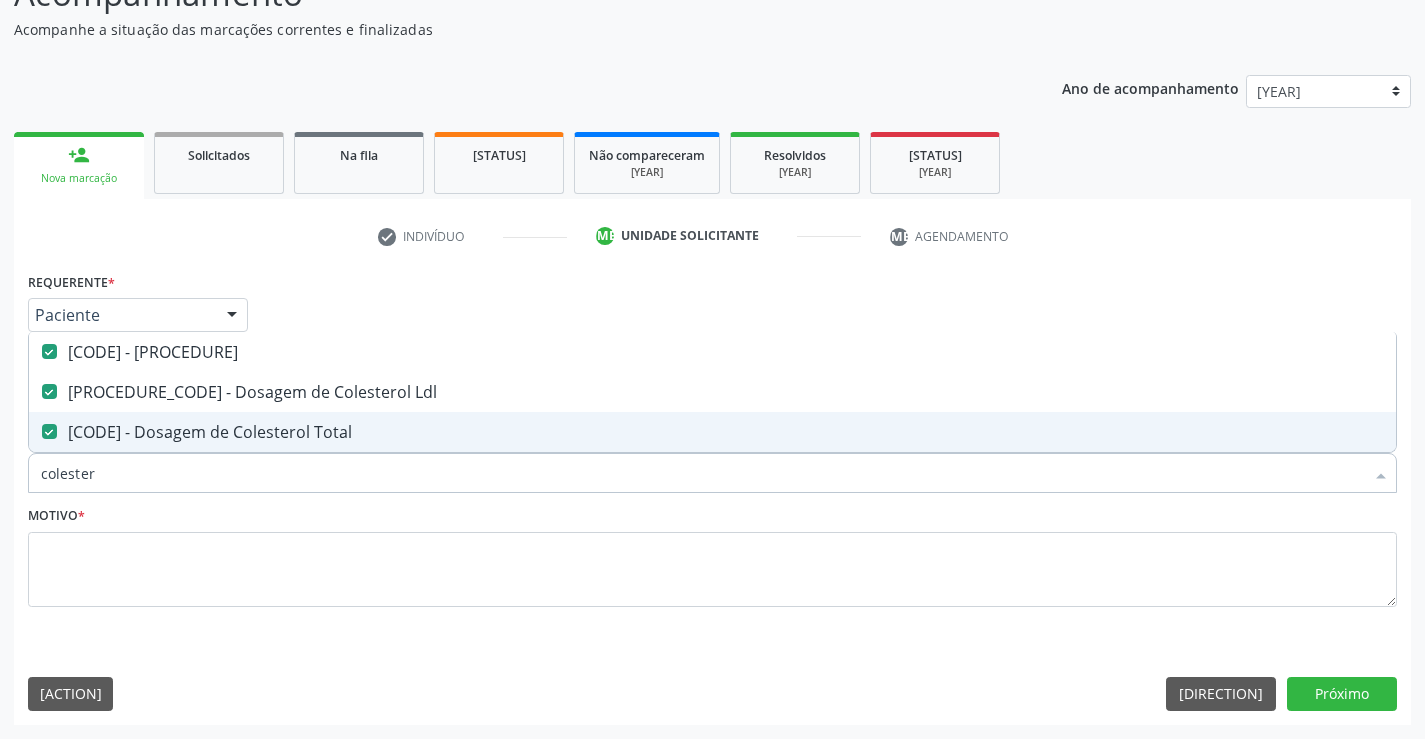 type on "colester" 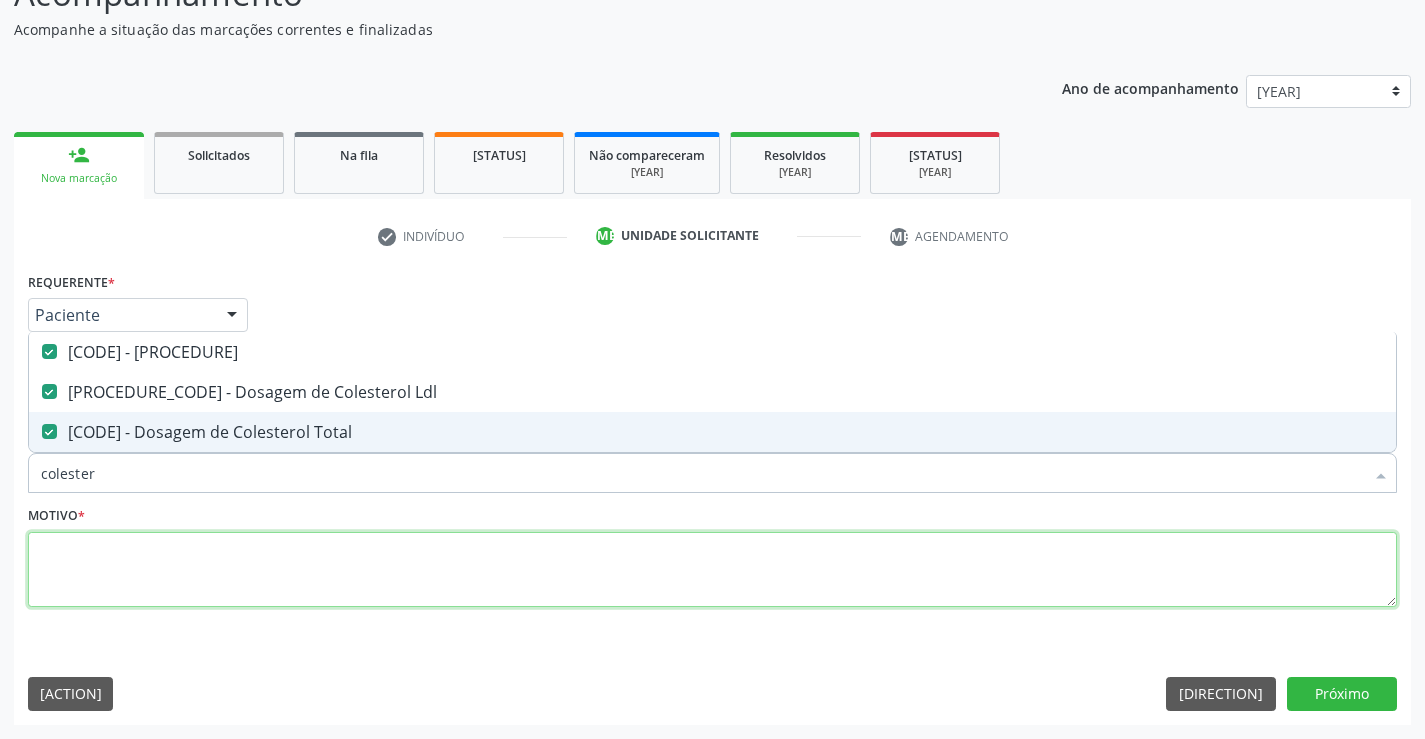 click at bounding box center (712, 570) 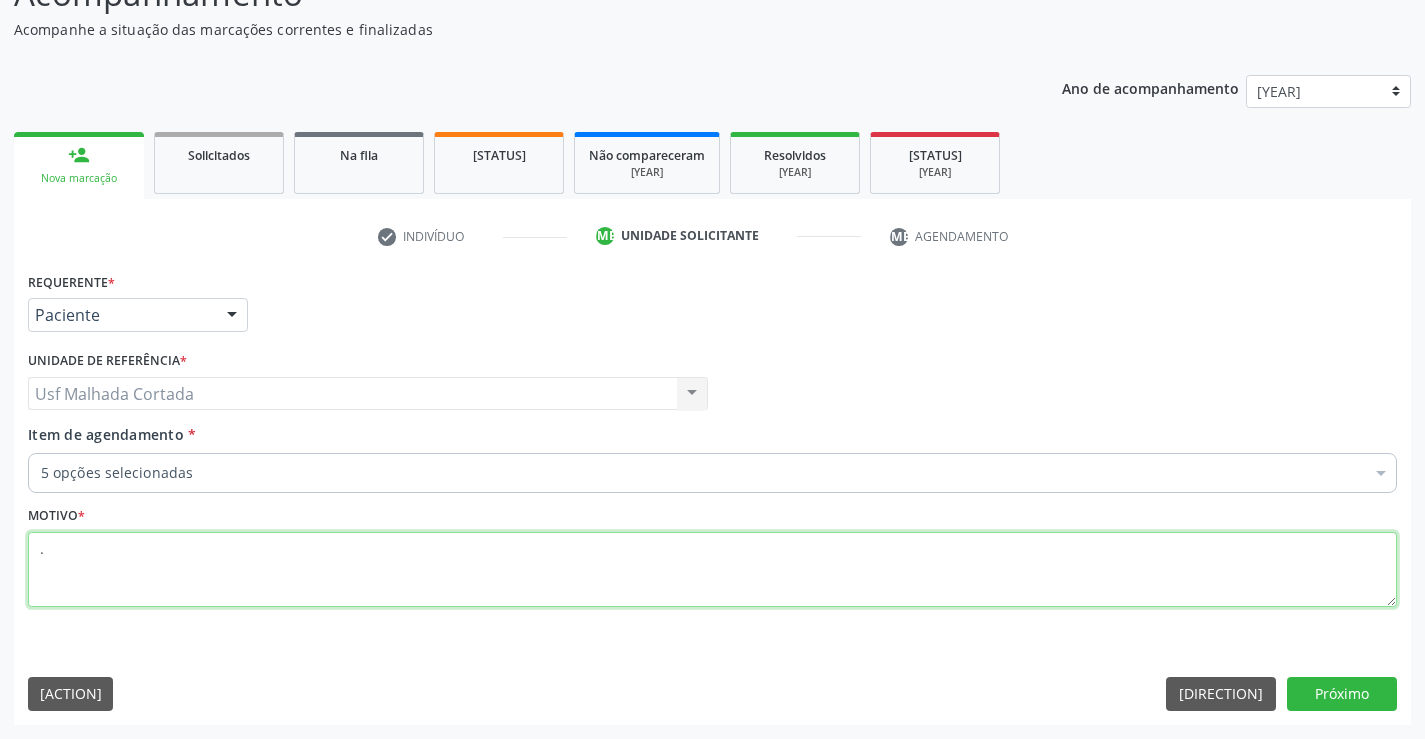 type on "." 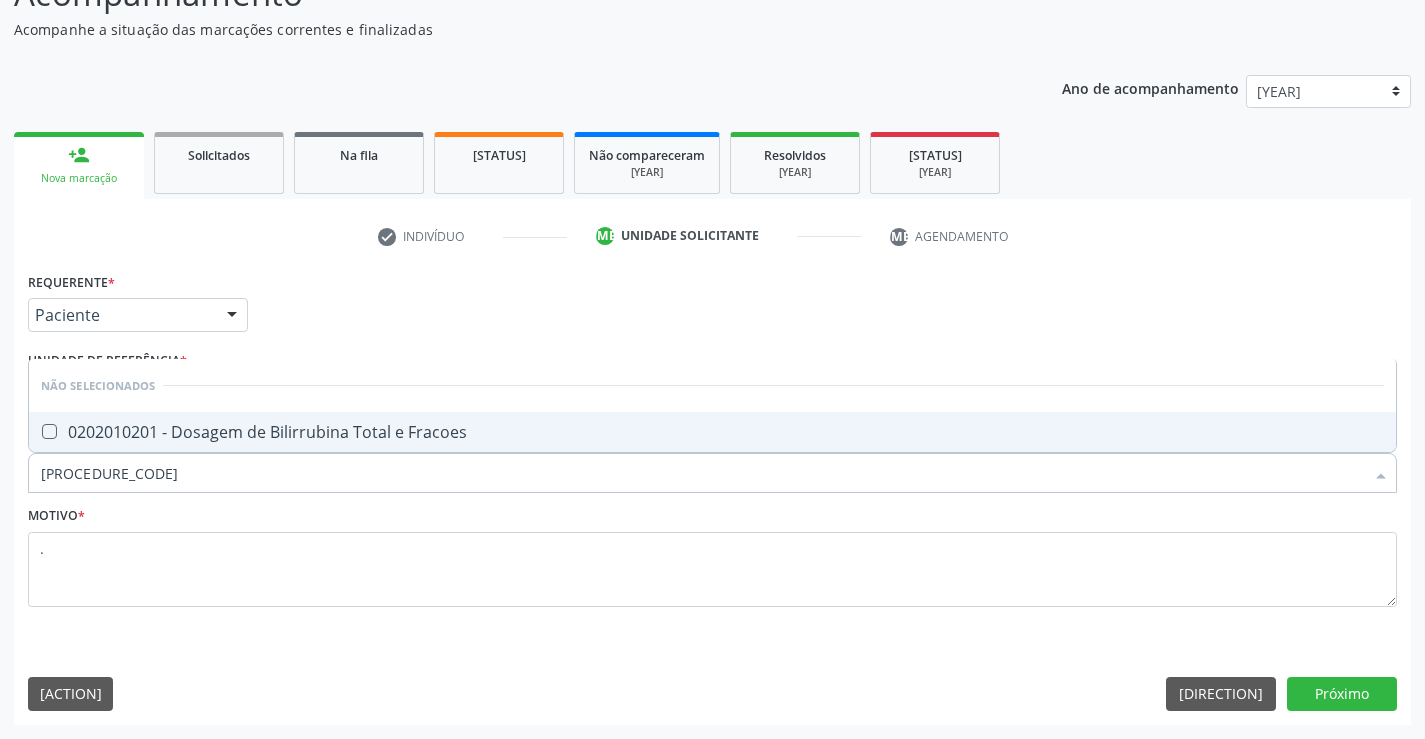 click on "0202010201 - Dosagem de Bilirrubina Total e Fracoes" at bounding box center [712, 432] 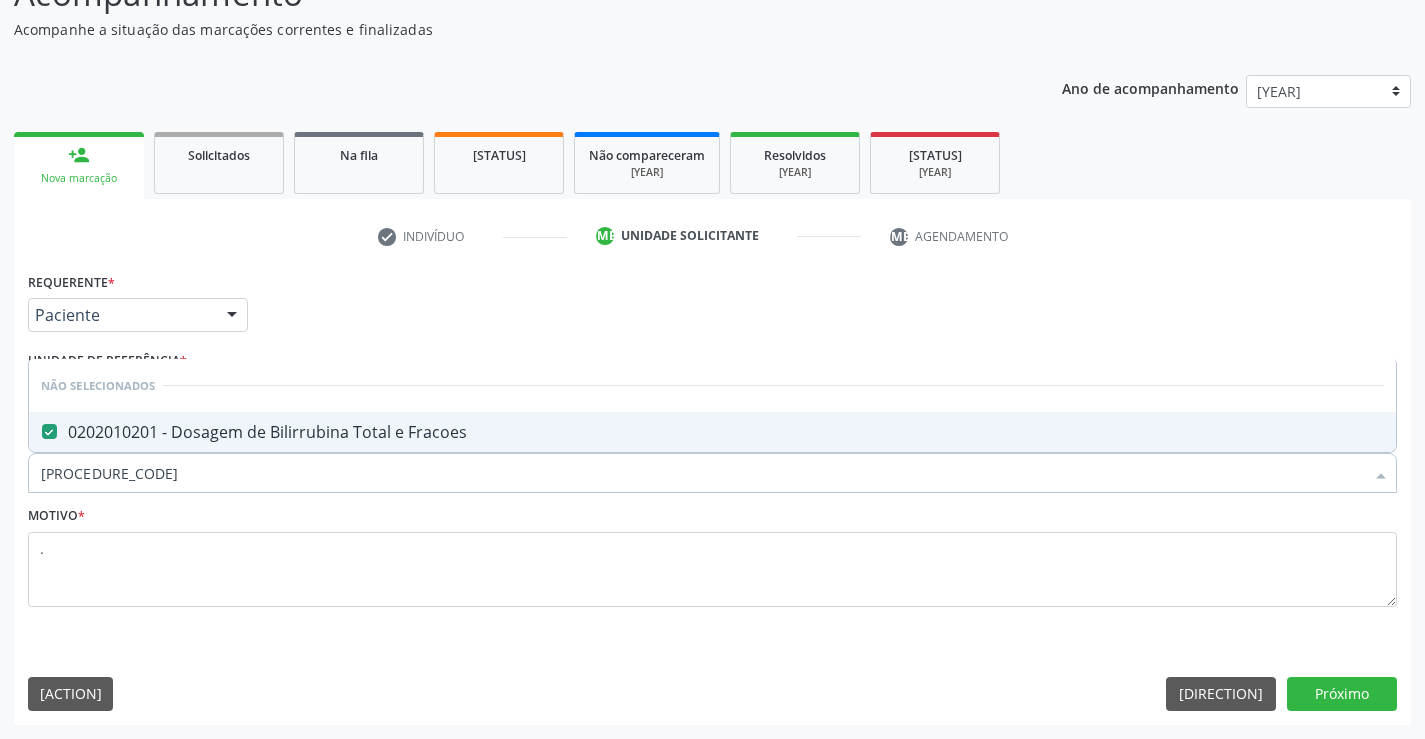 drag, startPoint x: 182, startPoint y: 478, endPoint x: 0, endPoint y: 498, distance: 183.0956 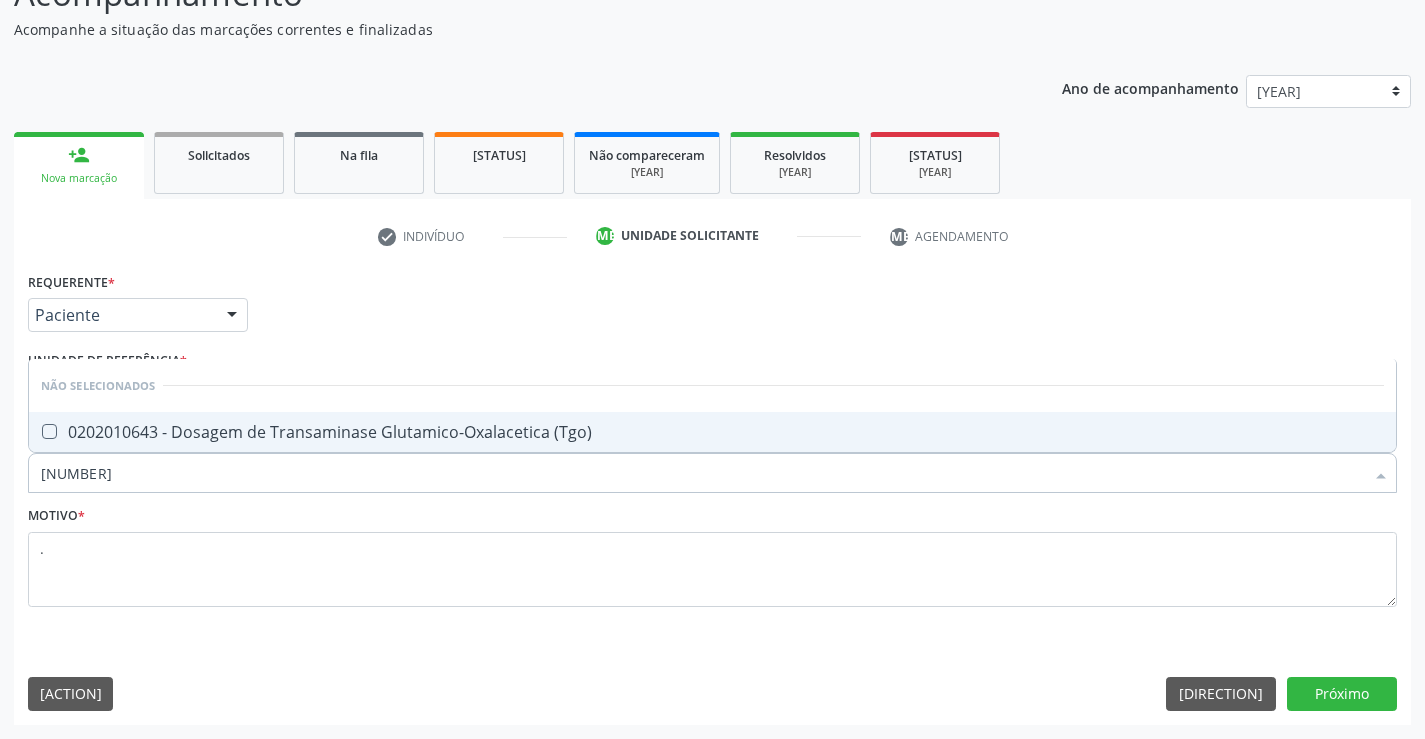 click on "0202010643 - Dosagem de Transaminase Glutamico-Oxalacetica (Tgo)" at bounding box center [712, 432] 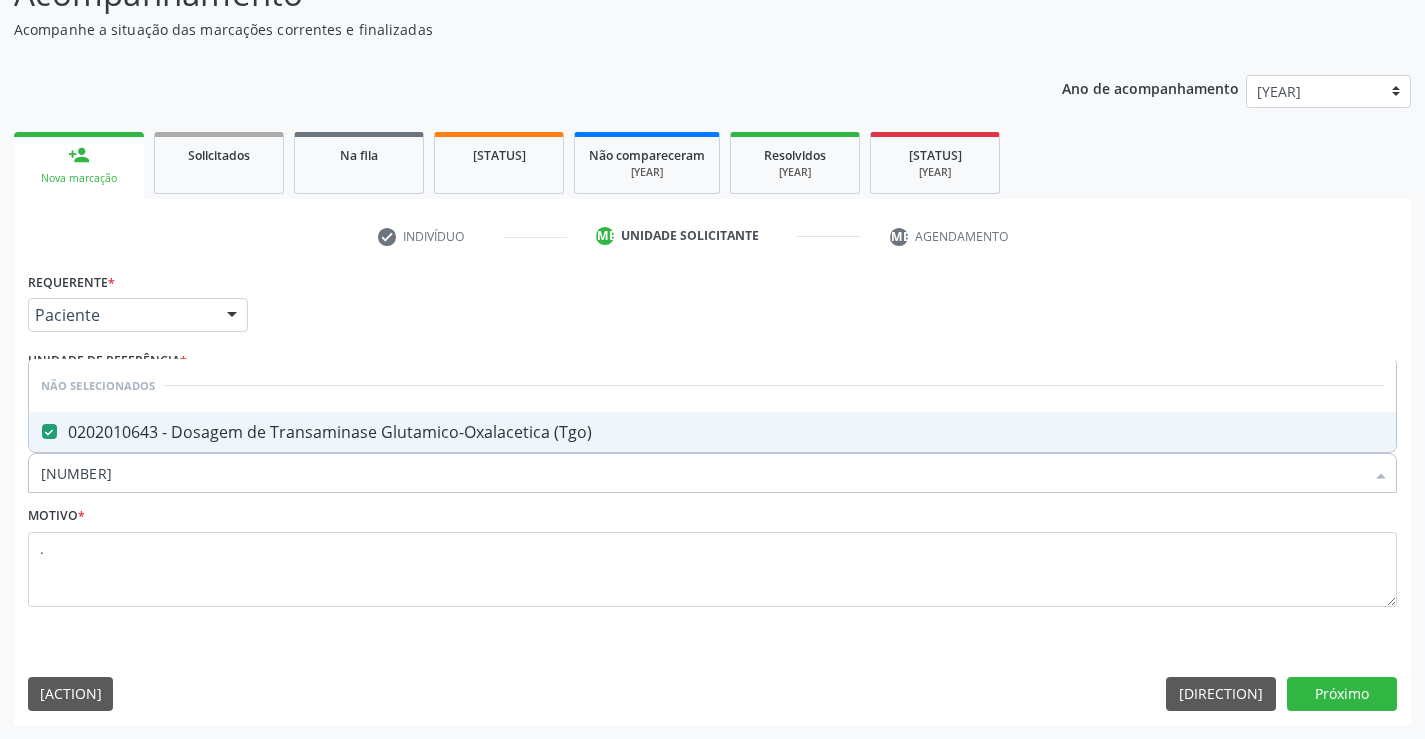 drag, startPoint x: 124, startPoint y: 473, endPoint x: 36, endPoint y: 470, distance: 88.051125 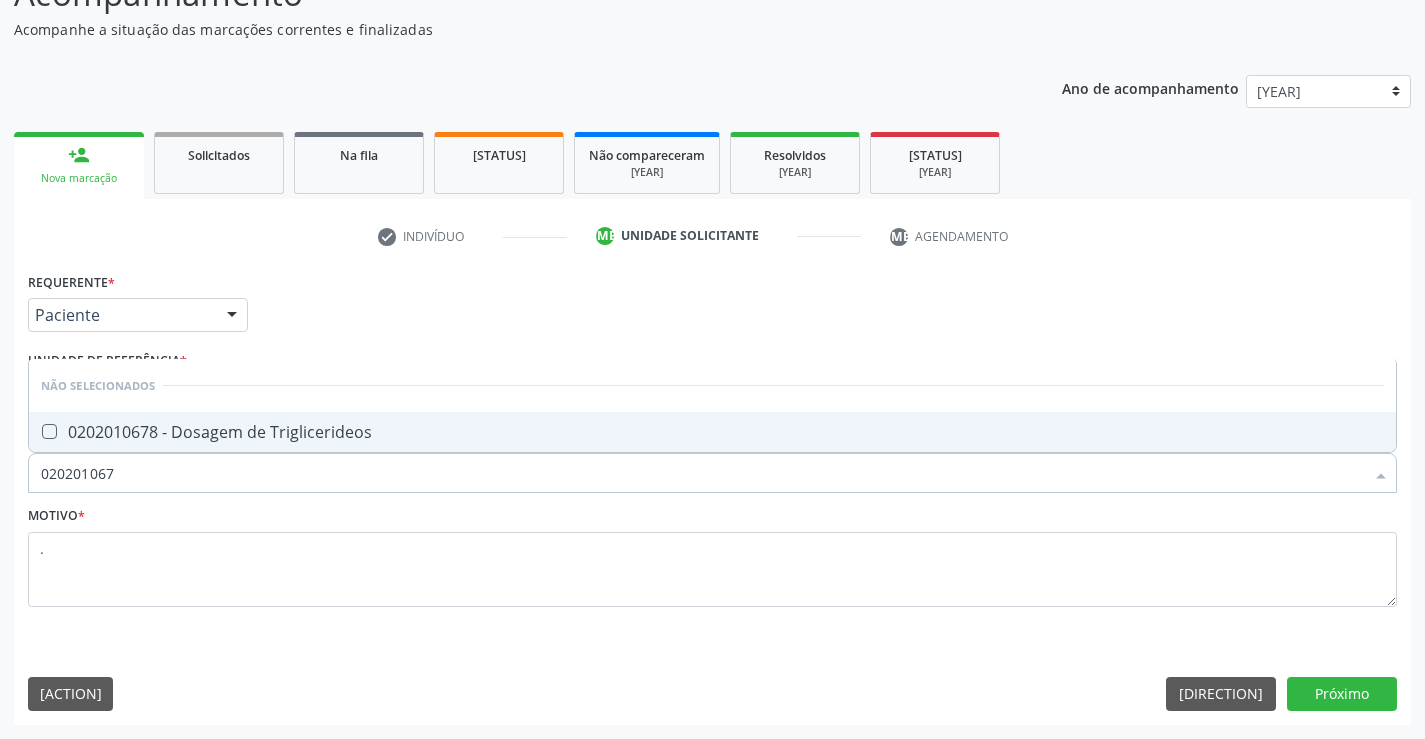 type on "0202010678" 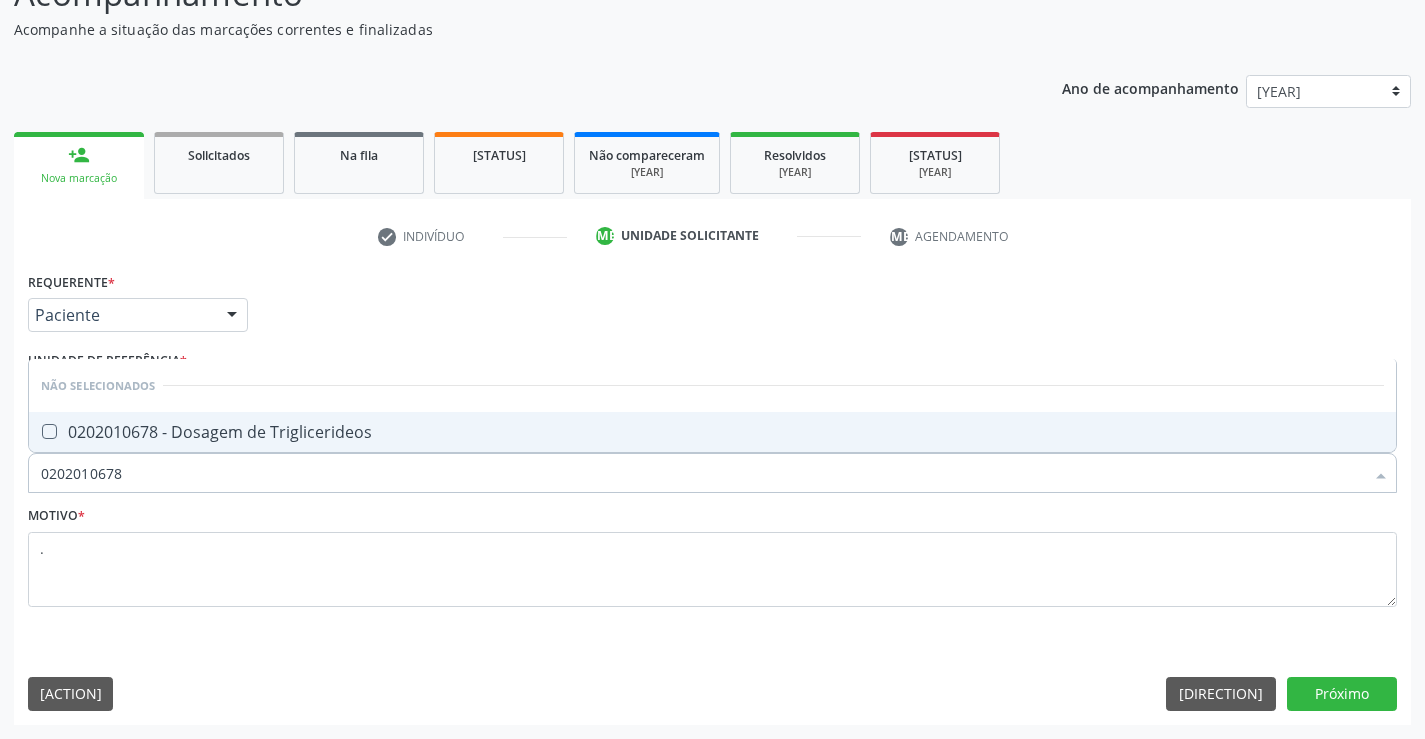 click on "0202010678 - Dosagem de Triglicerideos" at bounding box center (712, 432) 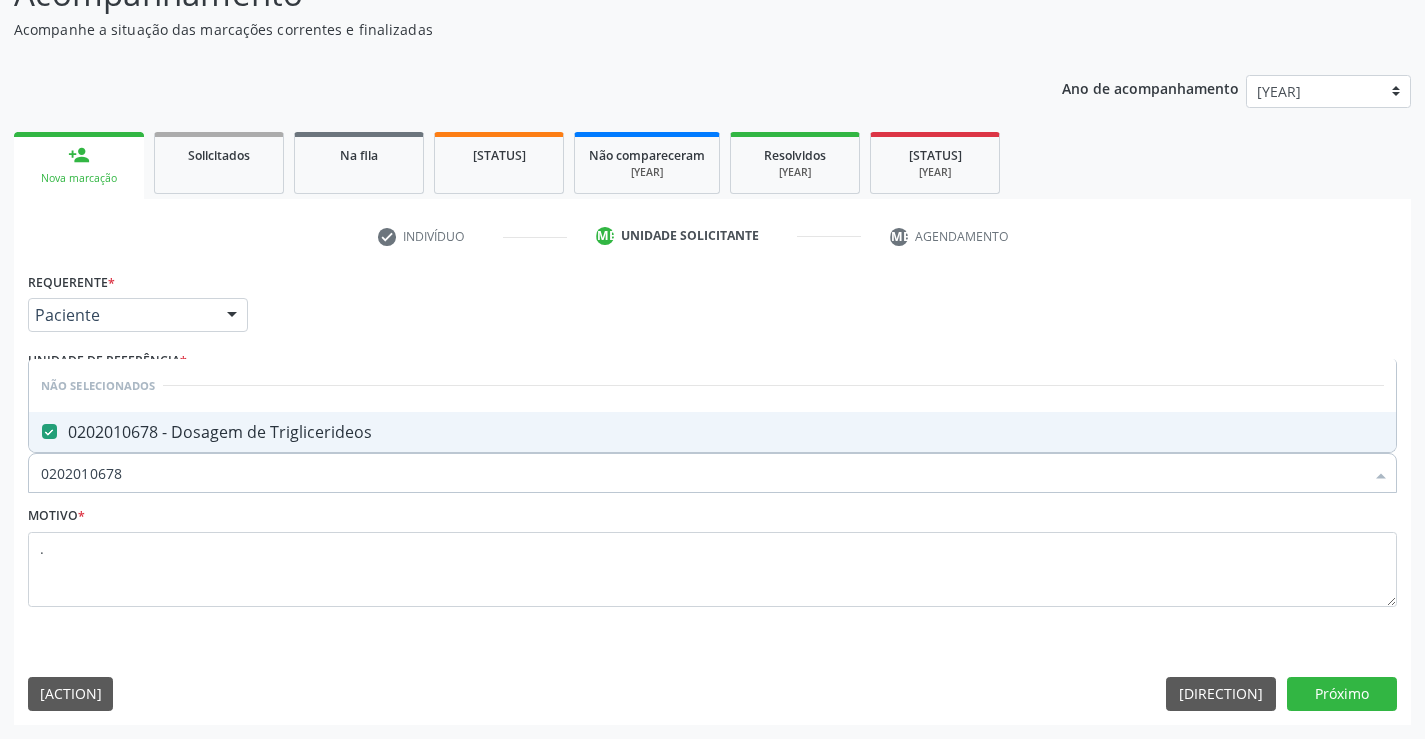 drag, startPoint x: 171, startPoint y: 477, endPoint x: 0, endPoint y: 475, distance: 171.01169 